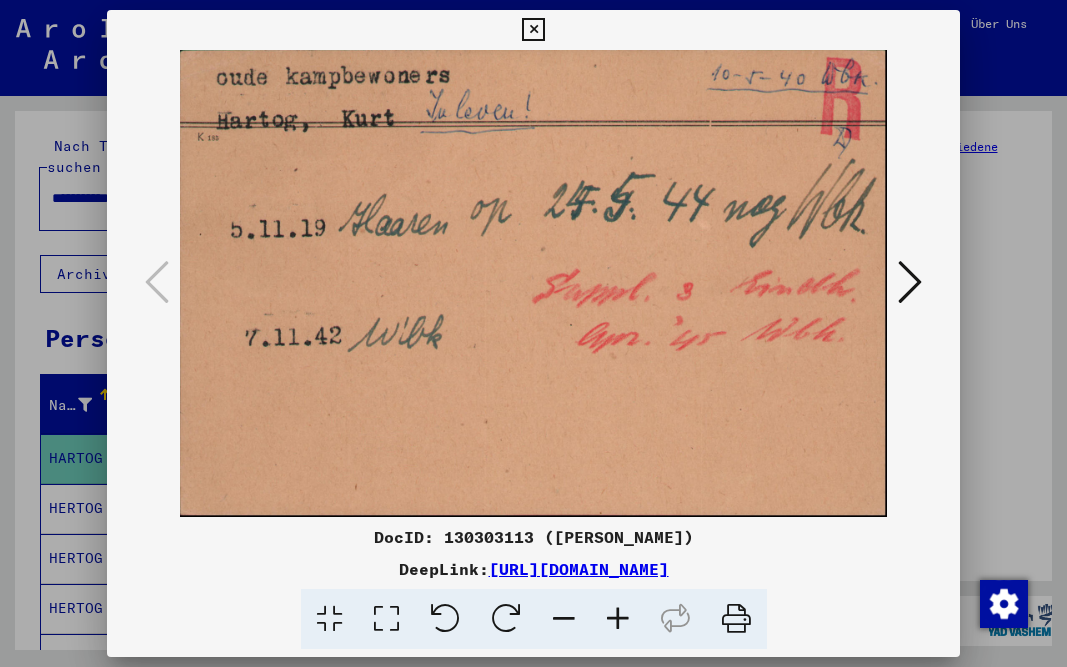 scroll, scrollTop: 0, scrollLeft: 0, axis: both 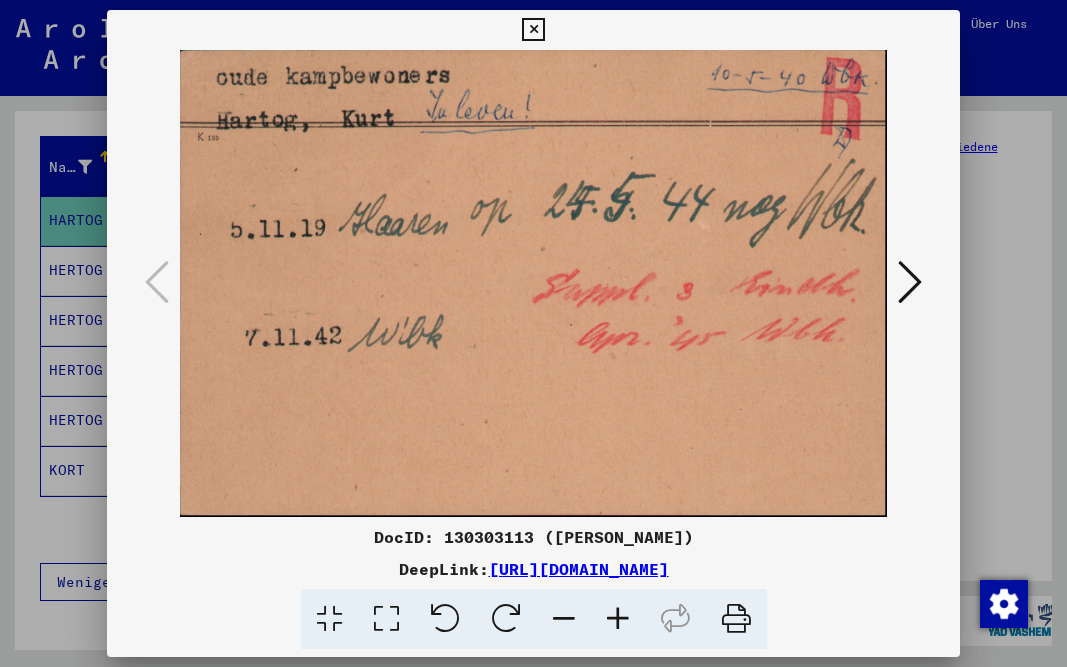 click at bounding box center [533, 30] 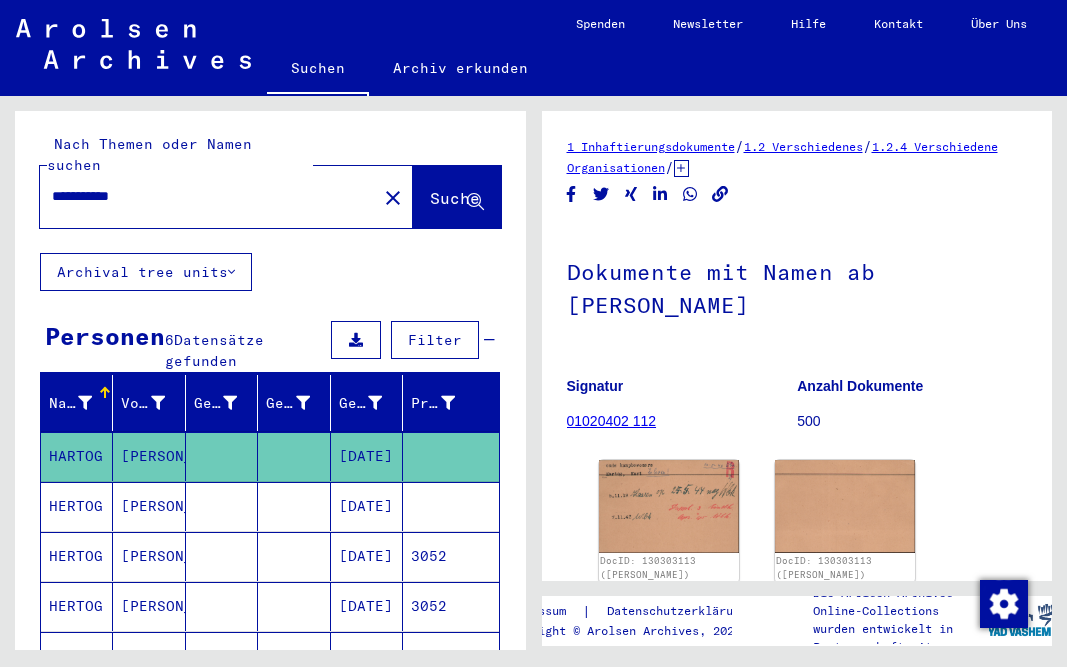 scroll, scrollTop: 0, scrollLeft: 0, axis: both 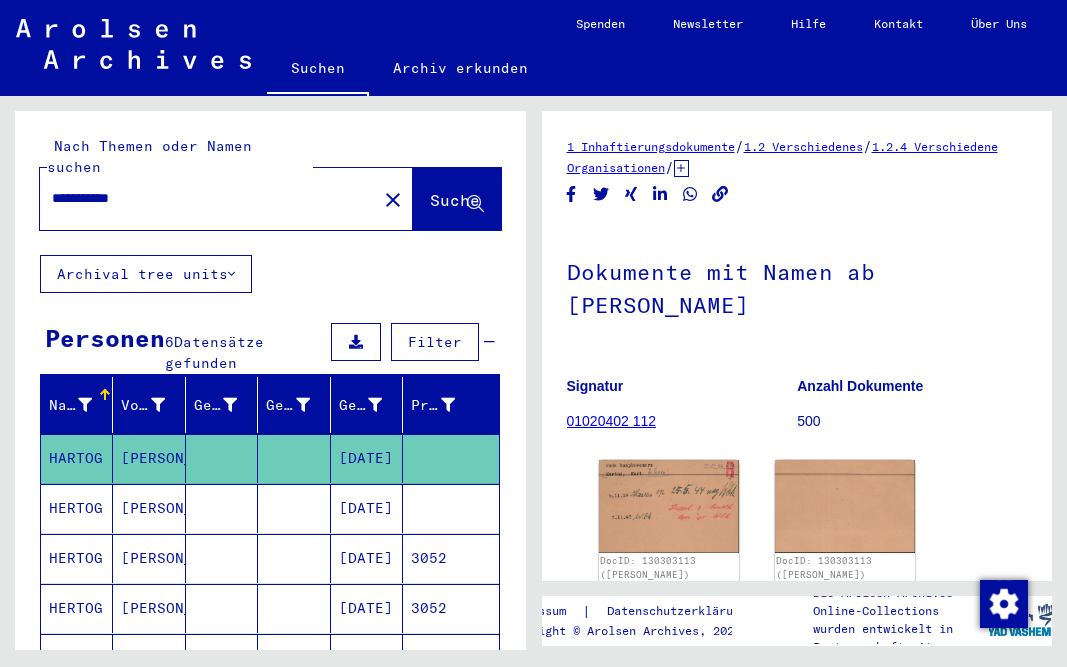 drag, startPoint x: 176, startPoint y: 179, endPoint x: 14, endPoint y: 167, distance: 162.44383 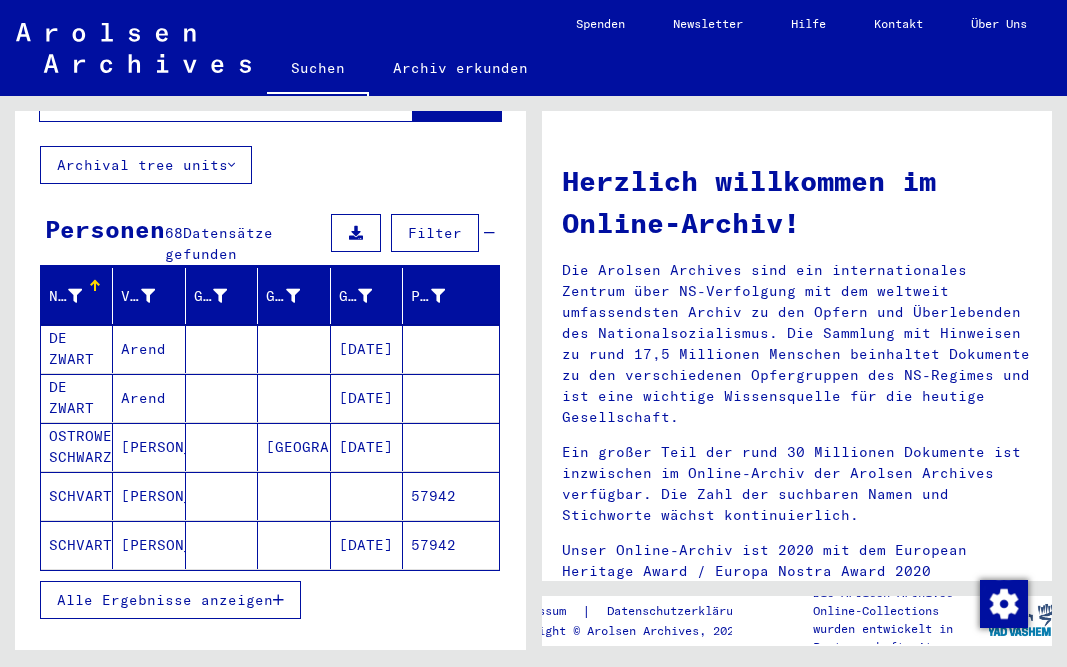 scroll, scrollTop: 110, scrollLeft: 0, axis: vertical 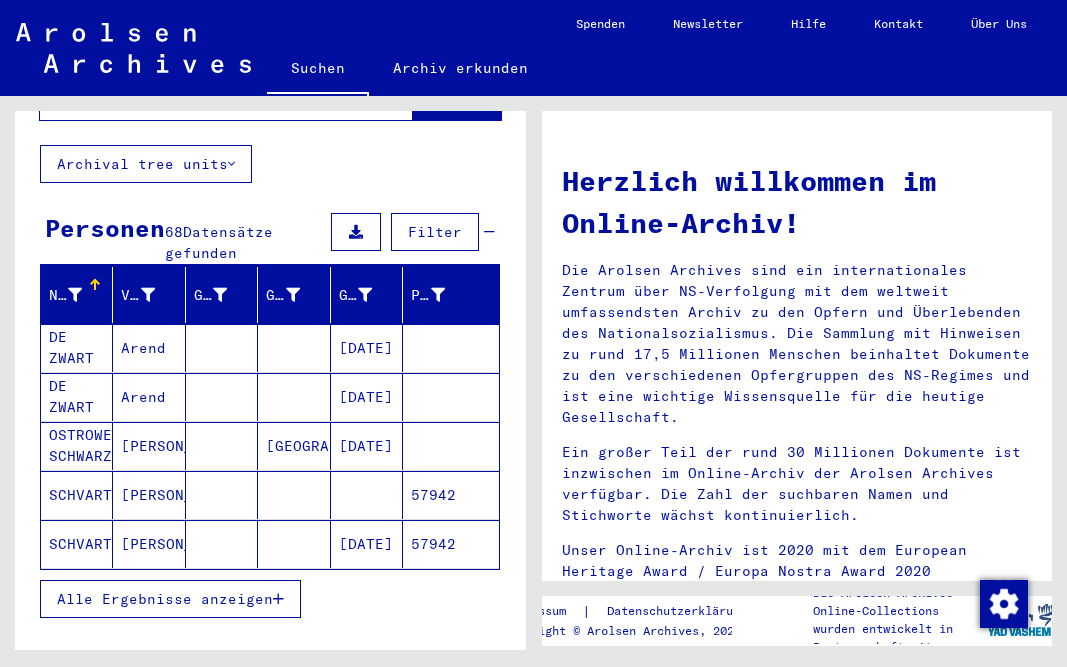 click on "Alle Ergebnisse anzeigen" at bounding box center [165, 599] 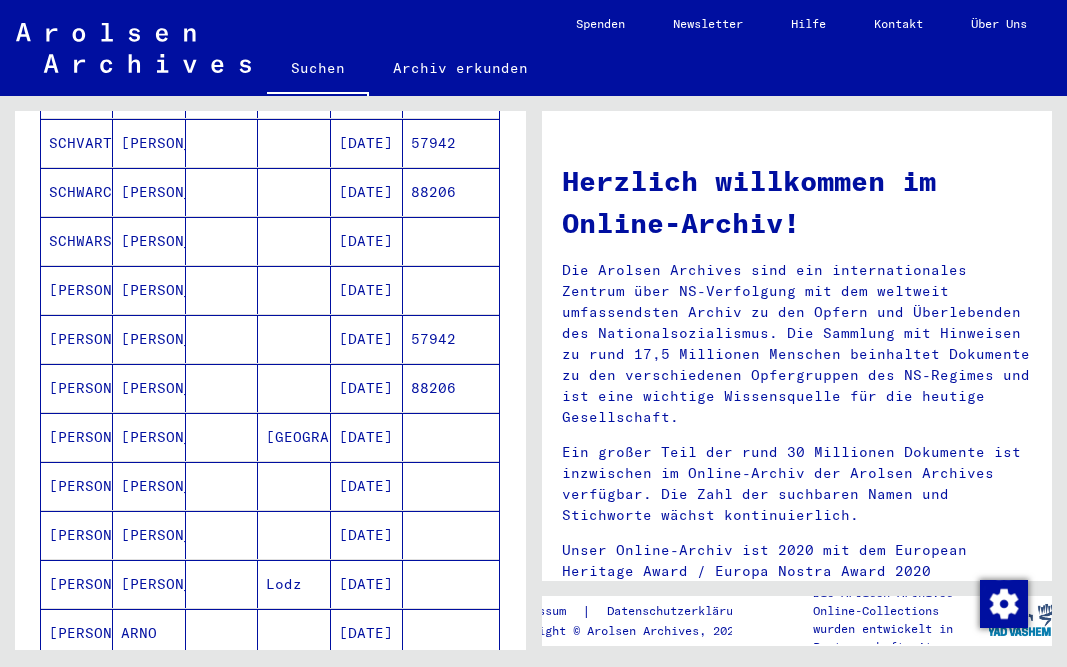 scroll, scrollTop: 0, scrollLeft: 0, axis: both 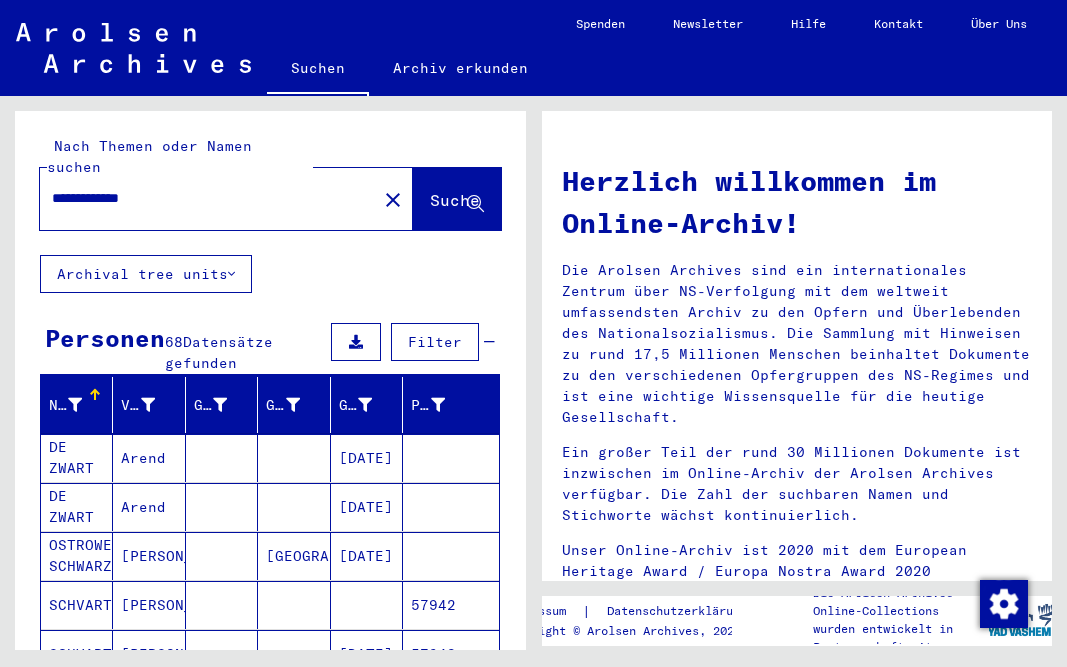click on "**********" 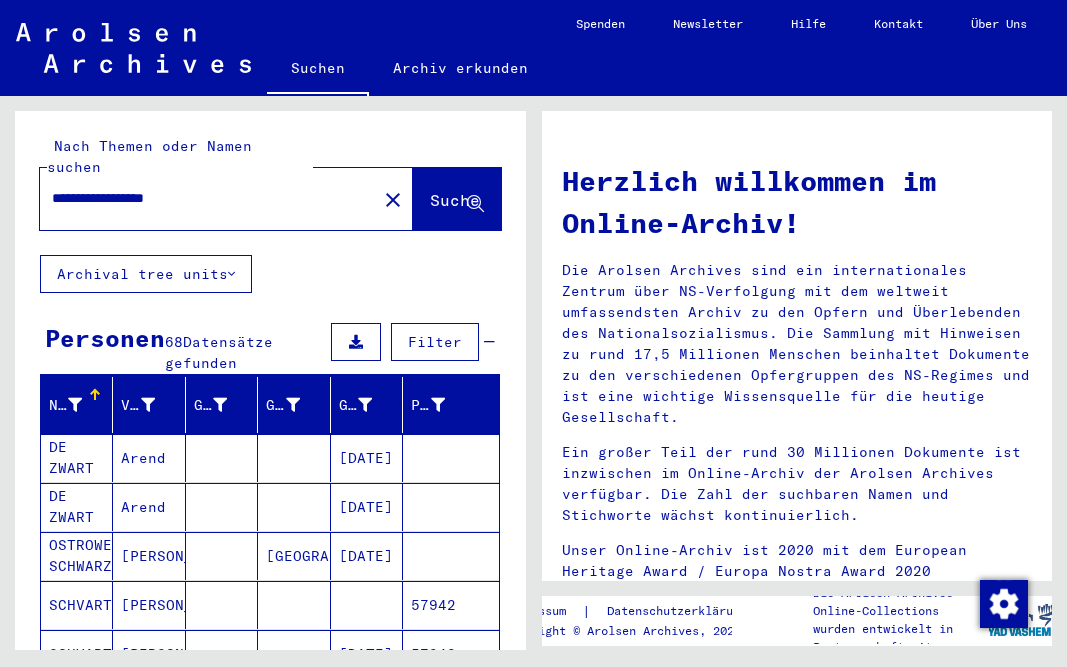 type on "**********" 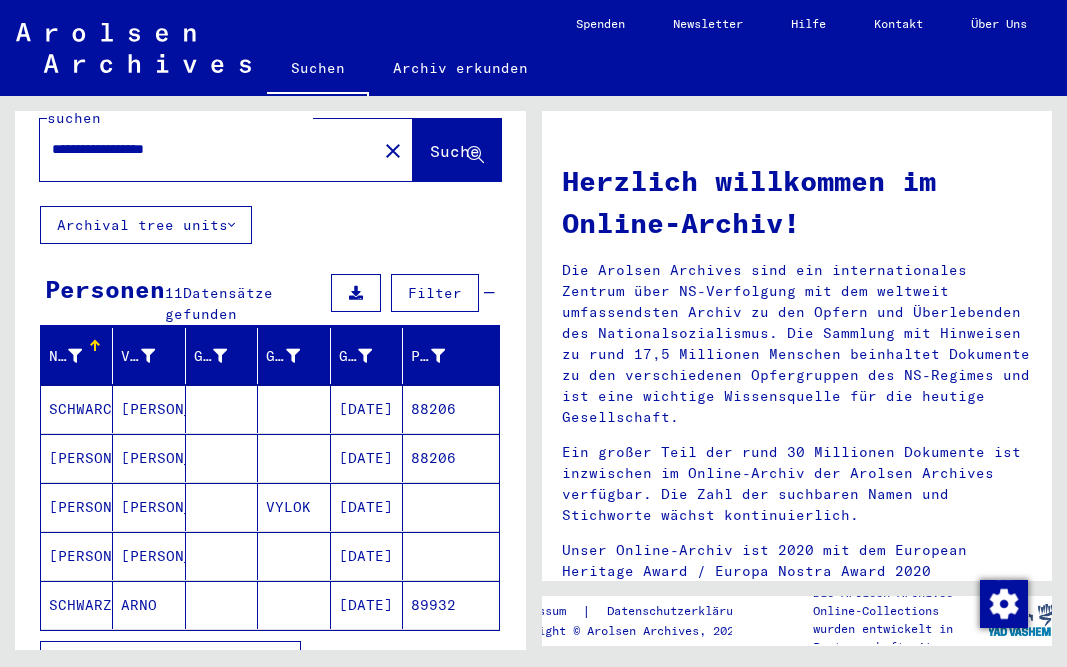 scroll, scrollTop: 205, scrollLeft: 0, axis: vertical 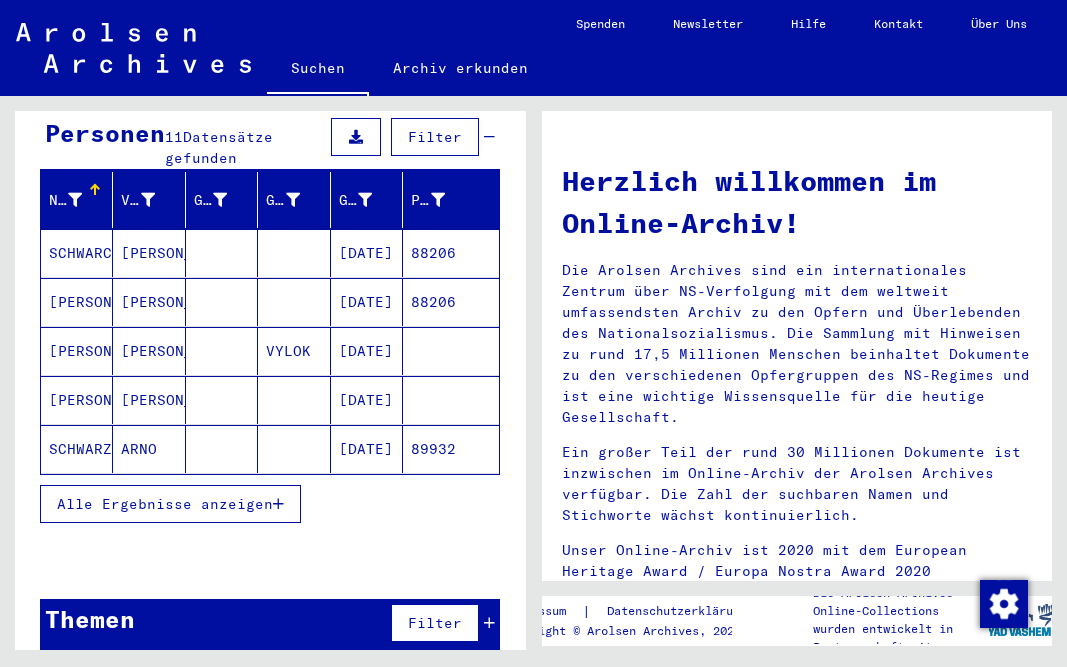 click on "Alle Ergebnisse anzeigen" at bounding box center (170, 504) 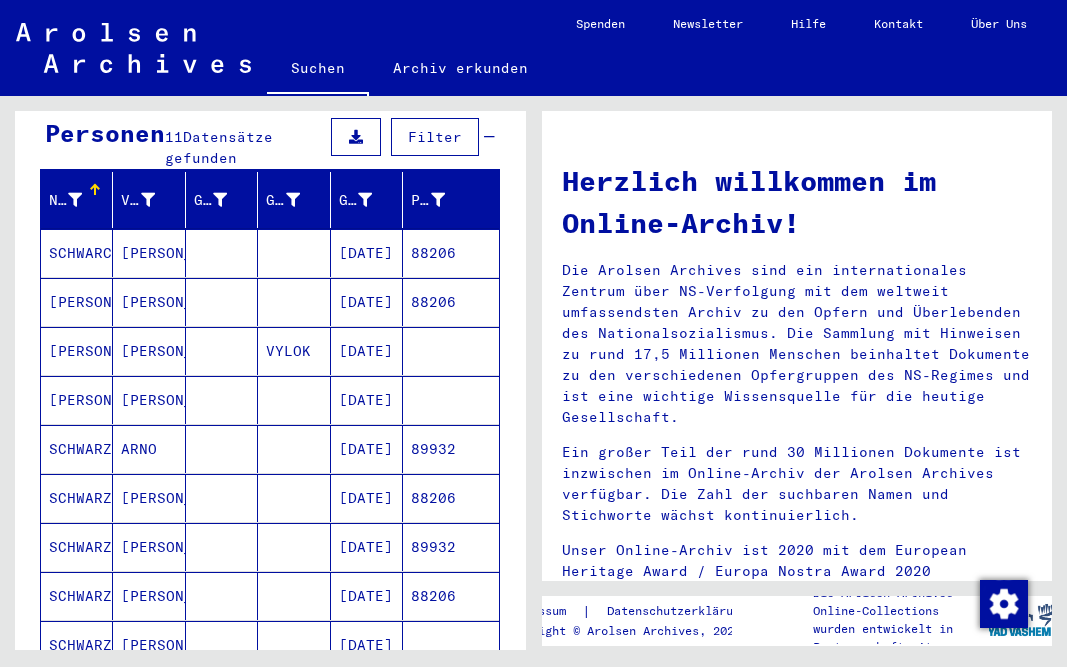 click on "[DATE]" at bounding box center (367, 302) 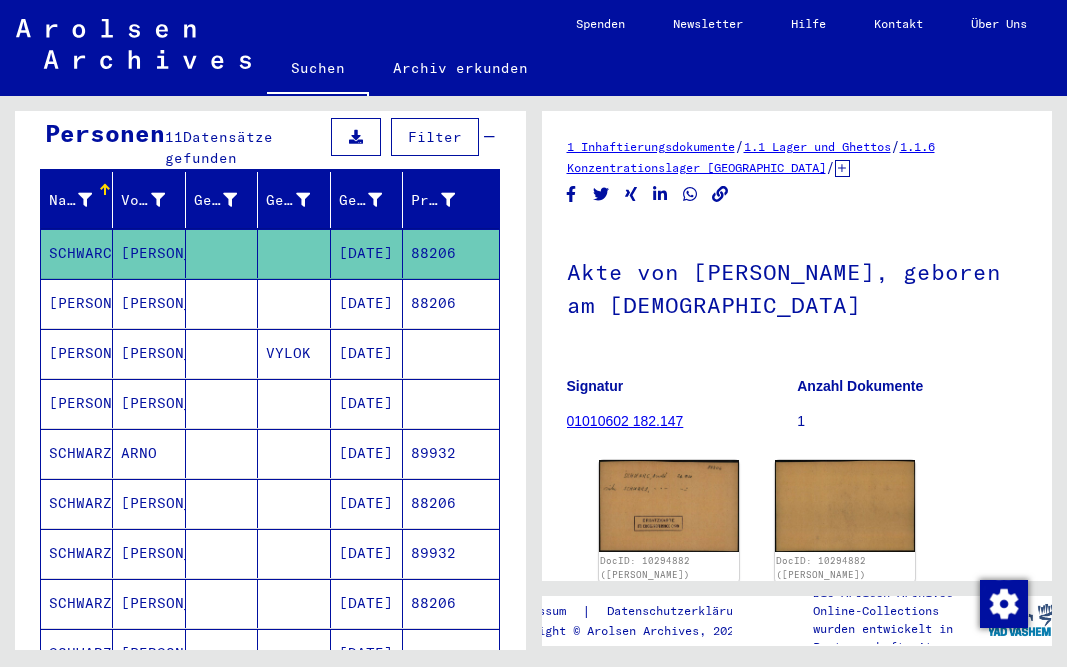 scroll, scrollTop: 0, scrollLeft: 0, axis: both 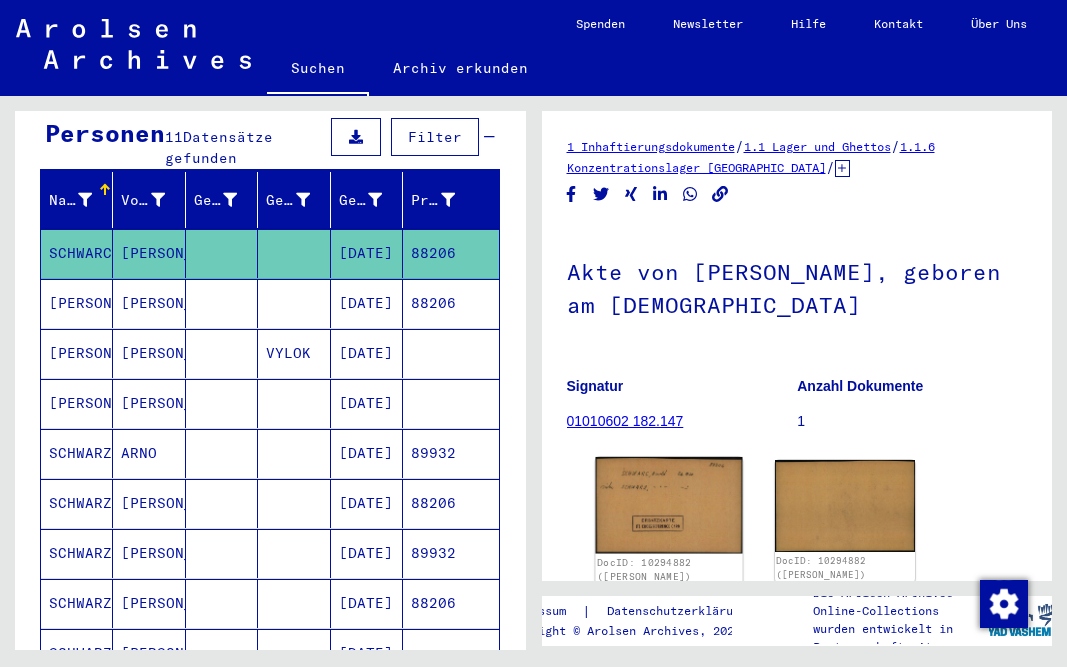 click 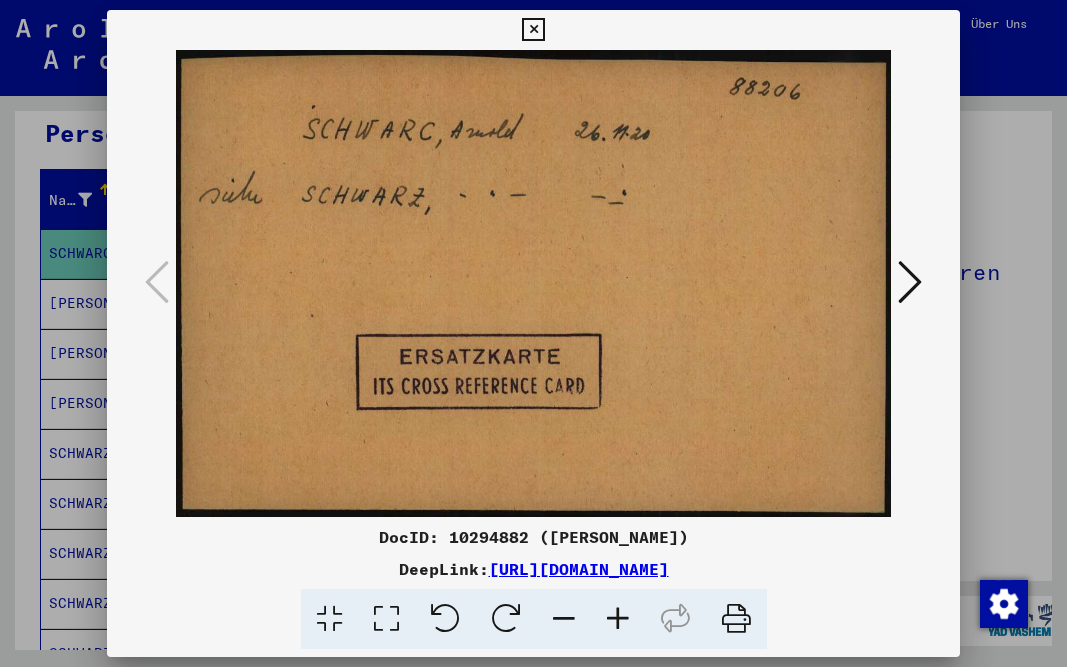click at bounding box center (533, 30) 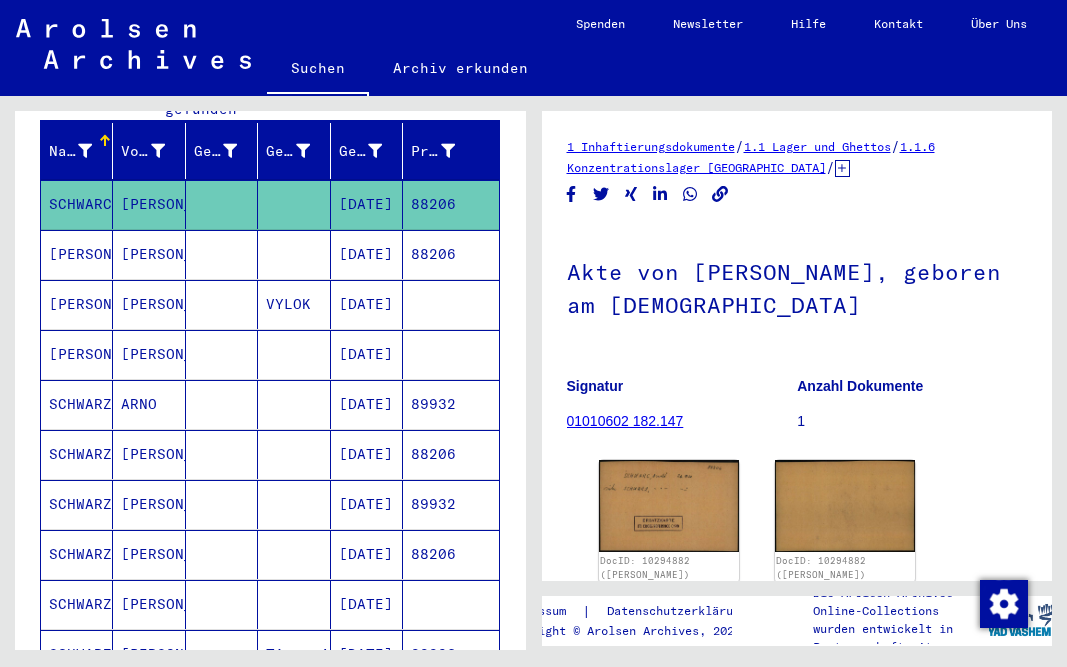 scroll, scrollTop: 255, scrollLeft: 0, axis: vertical 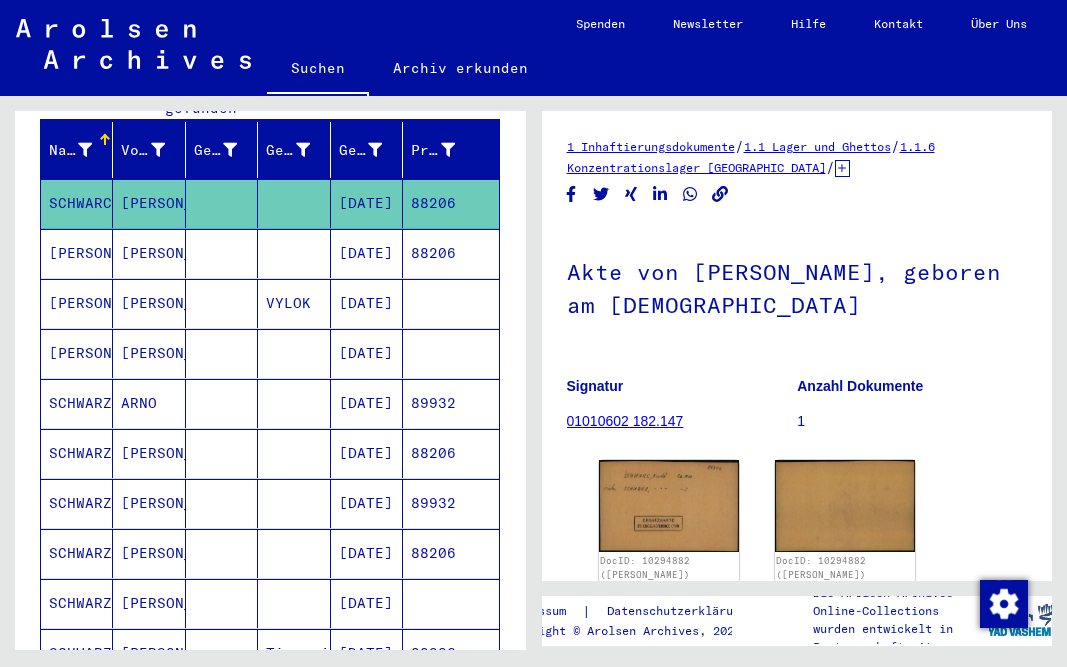 click on "[DATE]" at bounding box center [367, 453] 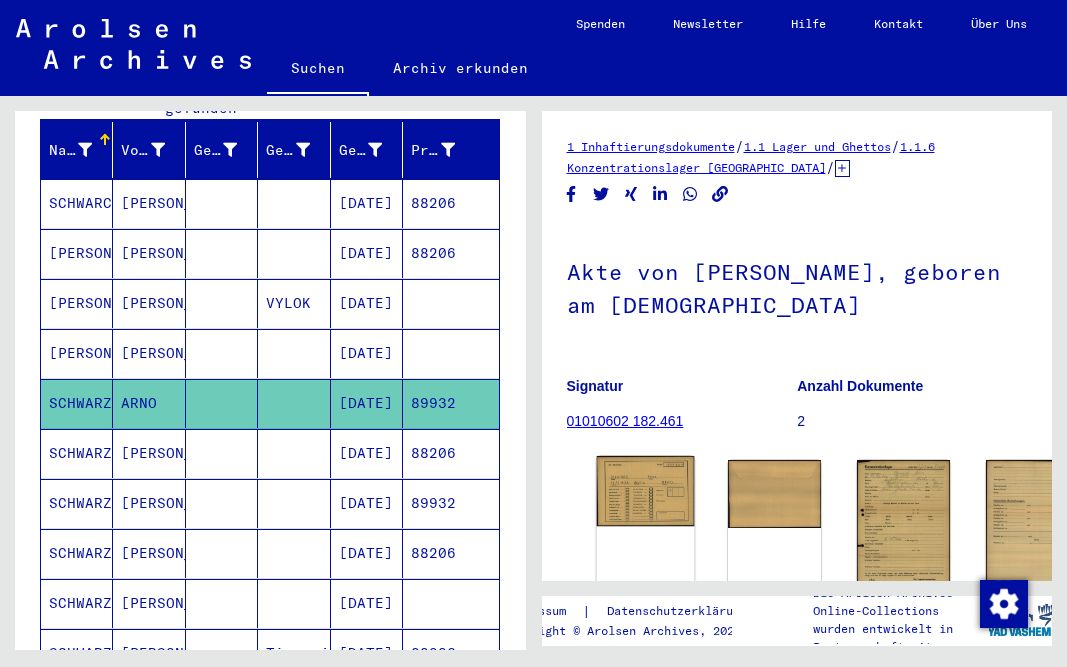 scroll, scrollTop: 0, scrollLeft: 0, axis: both 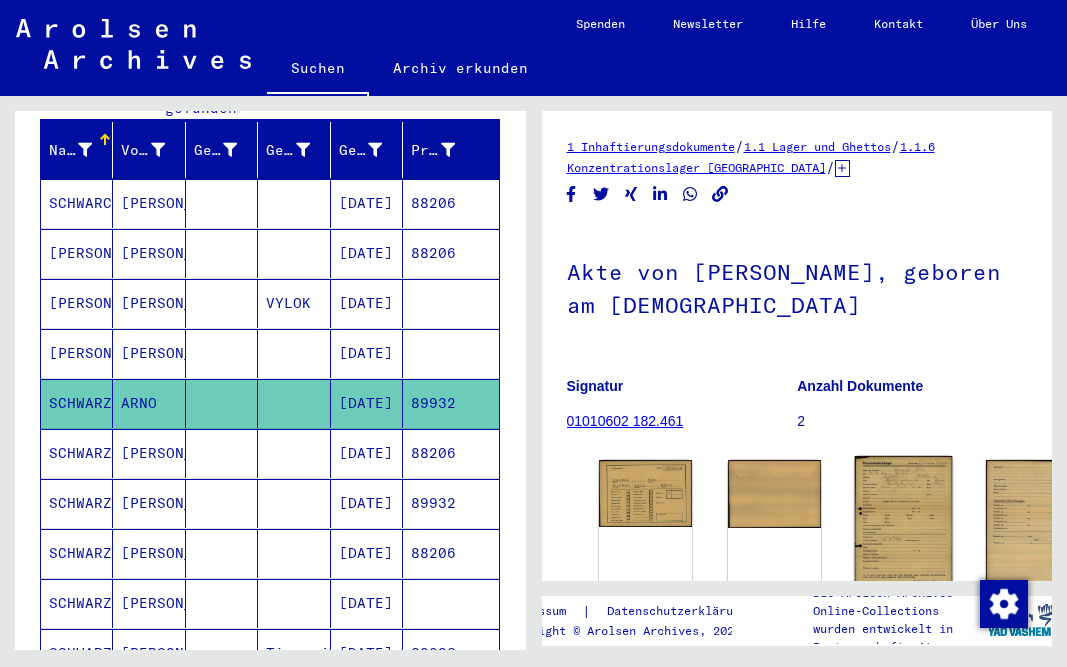 click 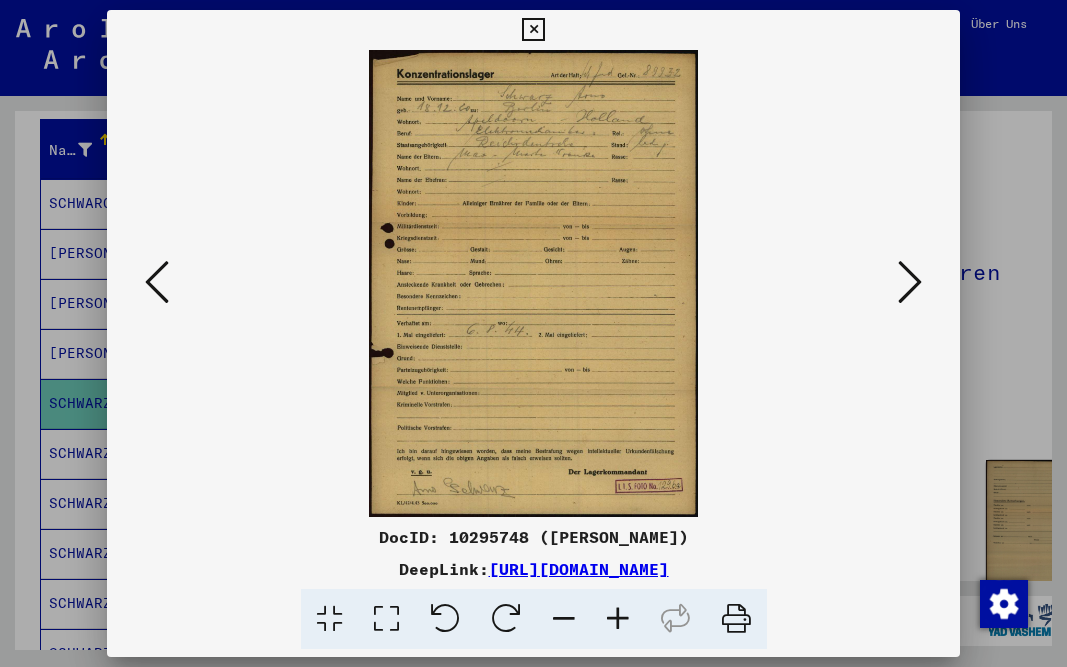 click at bounding box center (910, 282) 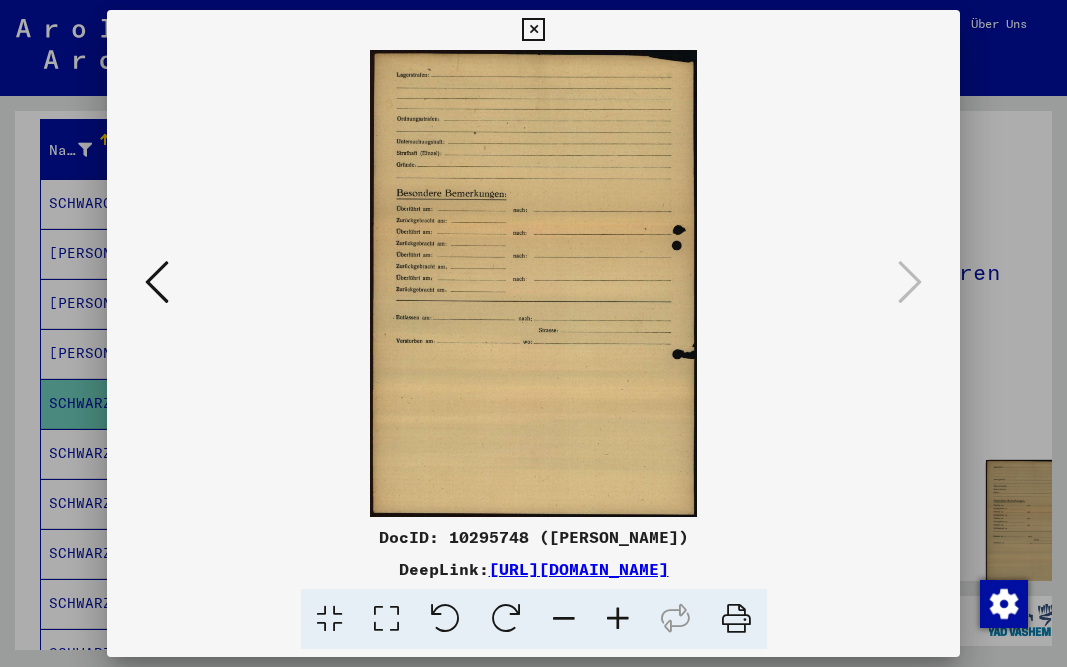 click at bounding box center [533, 30] 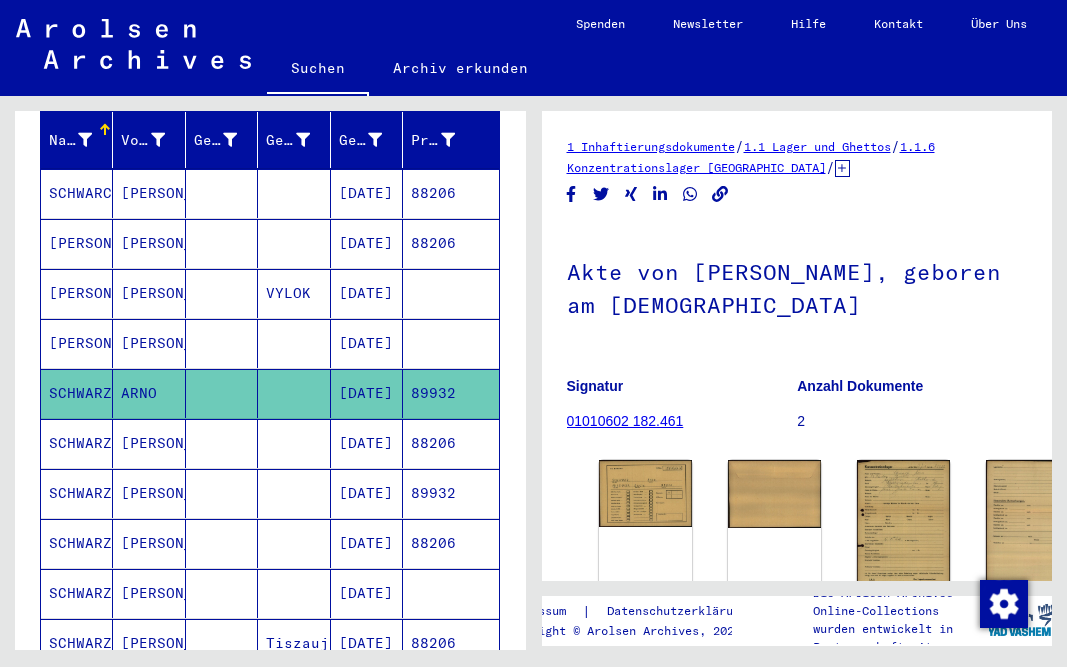 scroll, scrollTop: 292, scrollLeft: 0, axis: vertical 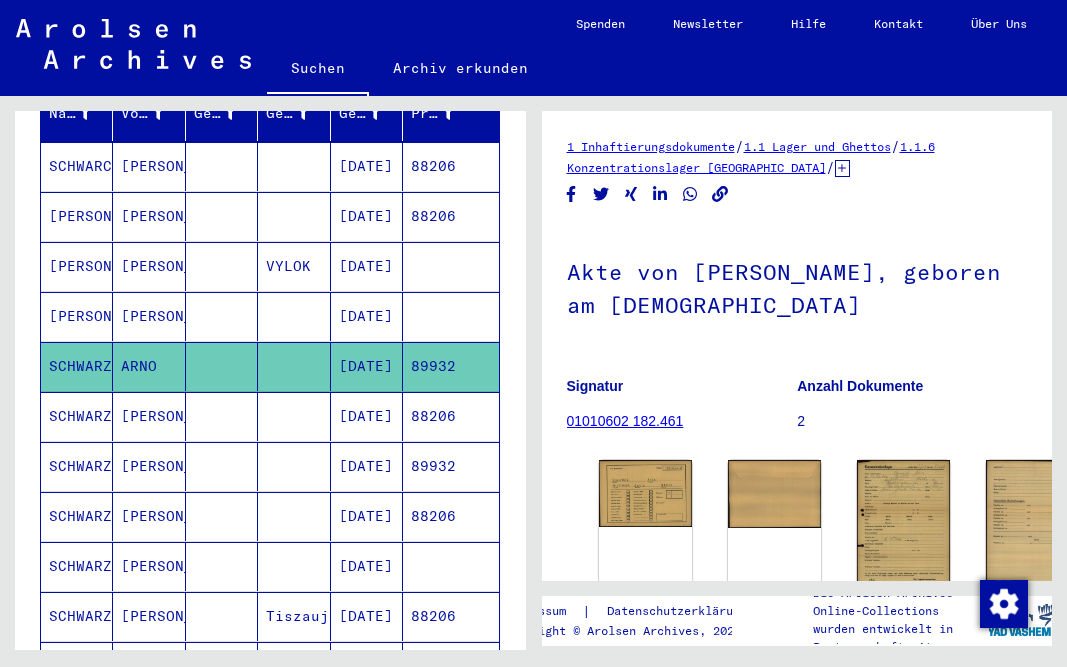 click on "[DATE]" at bounding box center [367, 516] 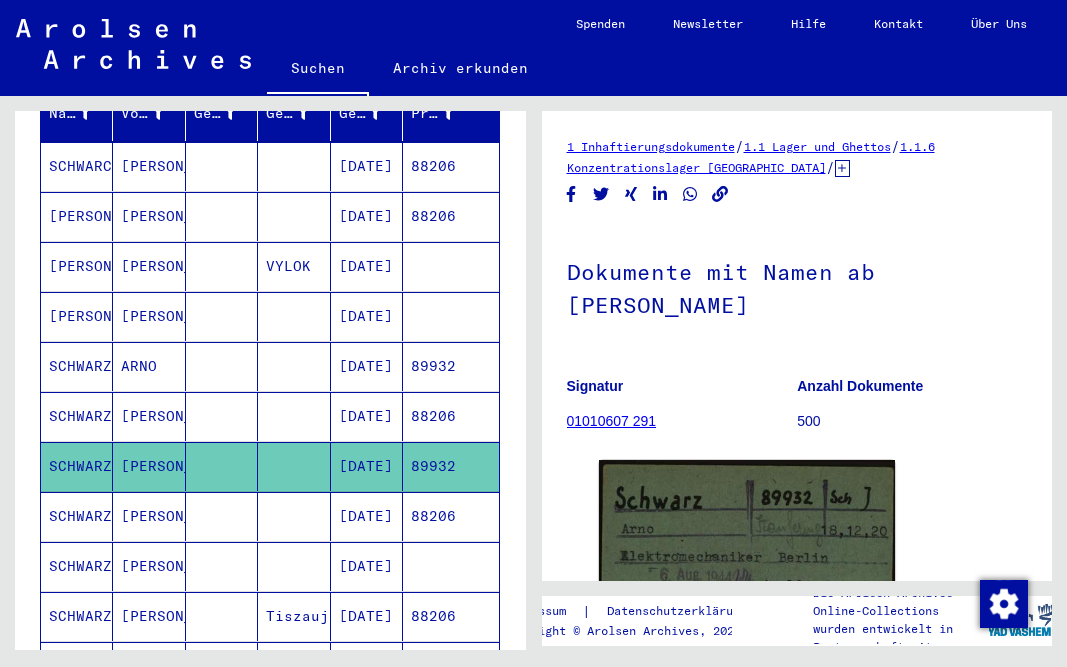 scroll, scrollTop: 0, scrollLeft: 0, axis: both 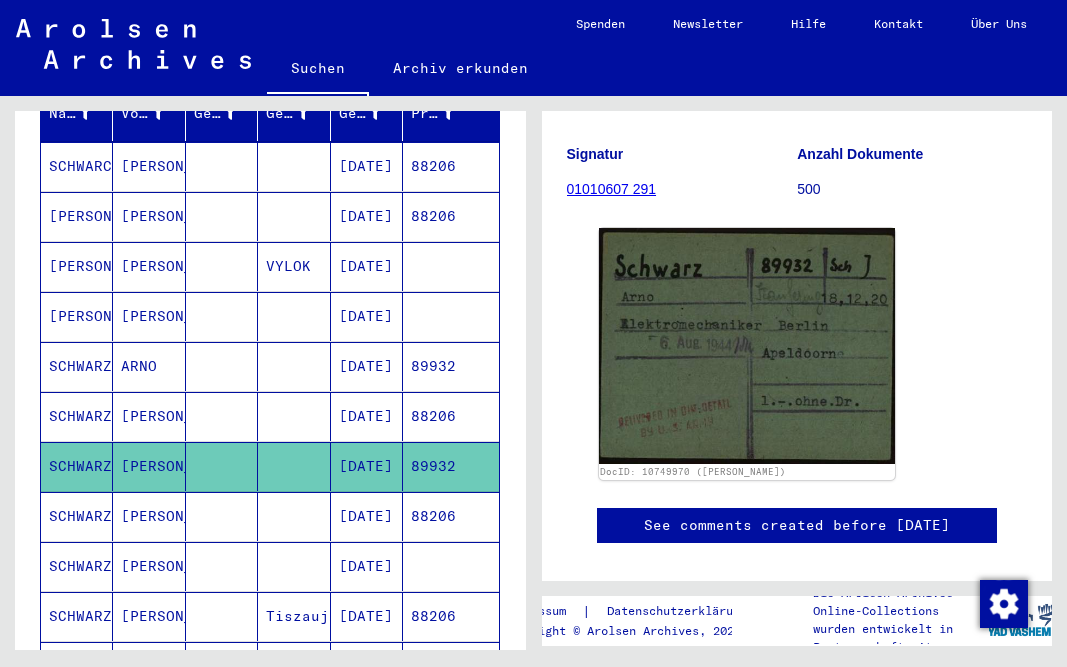 click on "[DATE]" at bounding box center (367, 566) 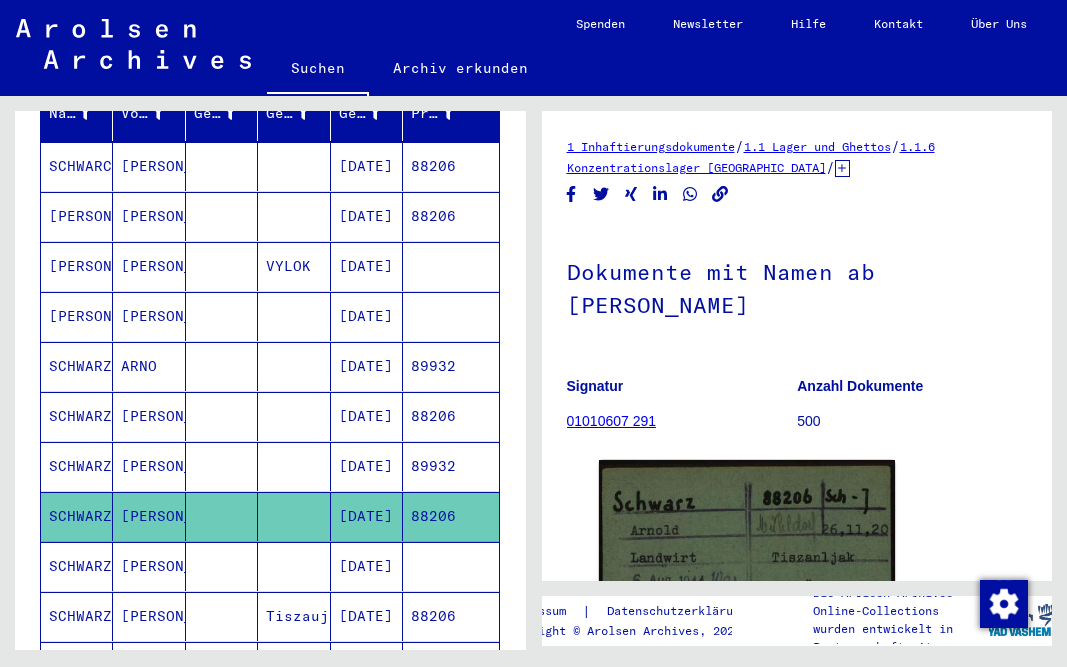 scroll, scrollTop: 0, scrollLeft: 0, axis: both 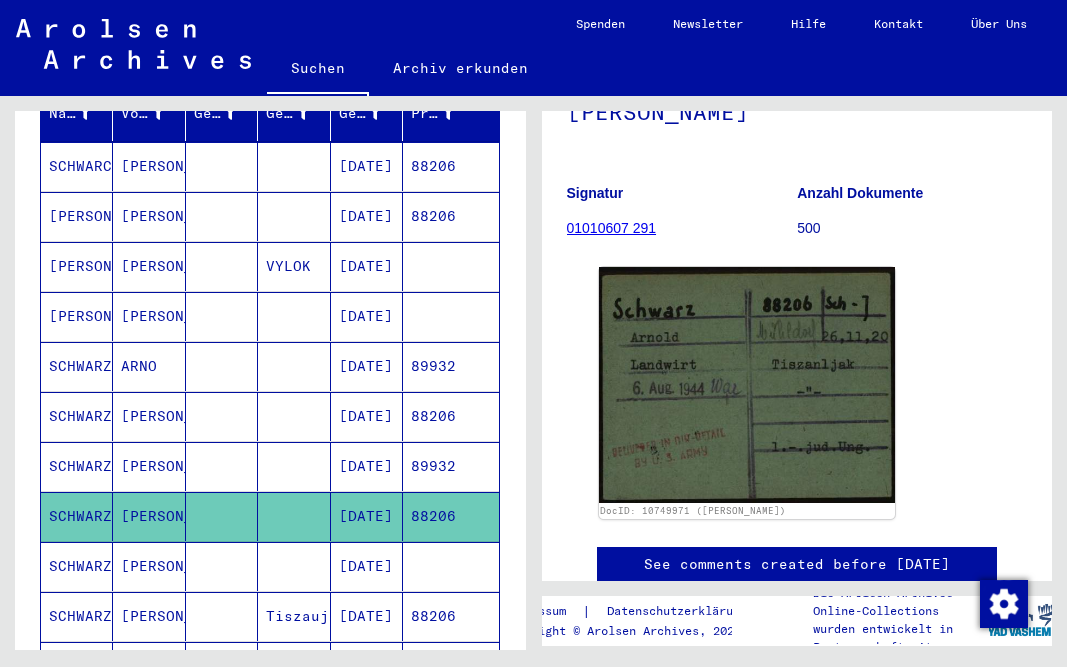 click on "[DATE]" at bounding box center (367, 616) 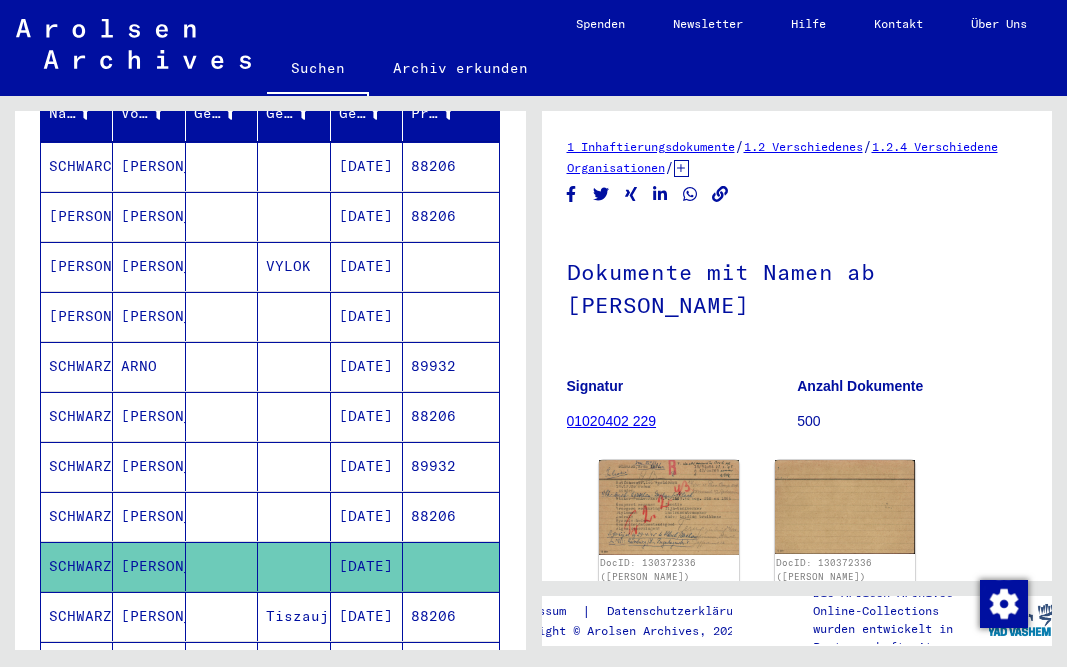 scroll, scrollTop: 0, scrollLeft: 0, axis: both 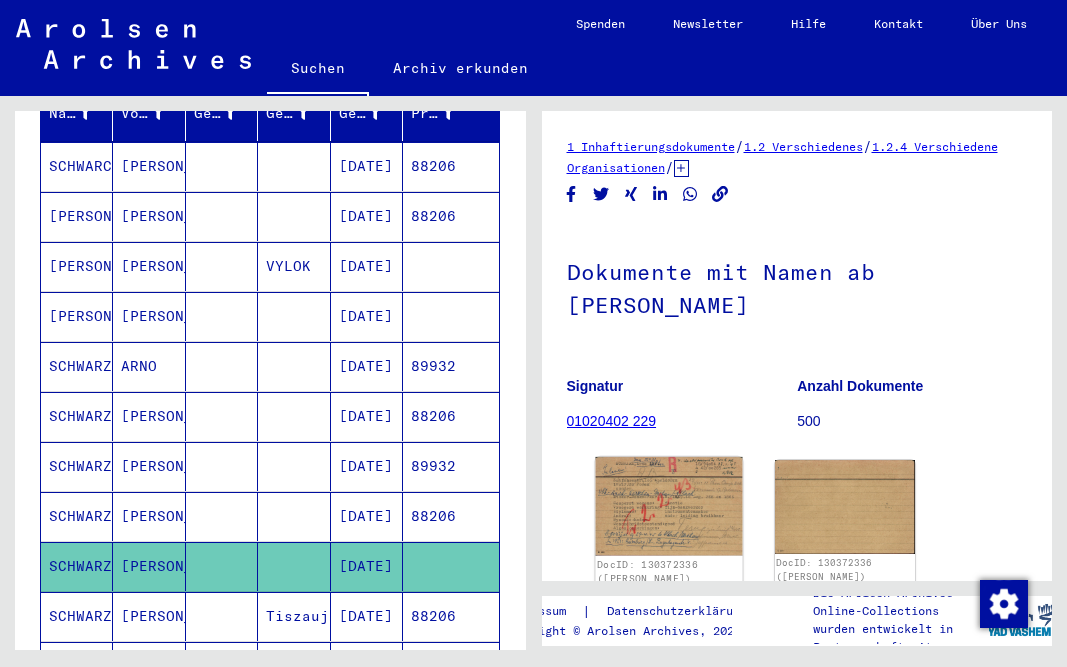 click 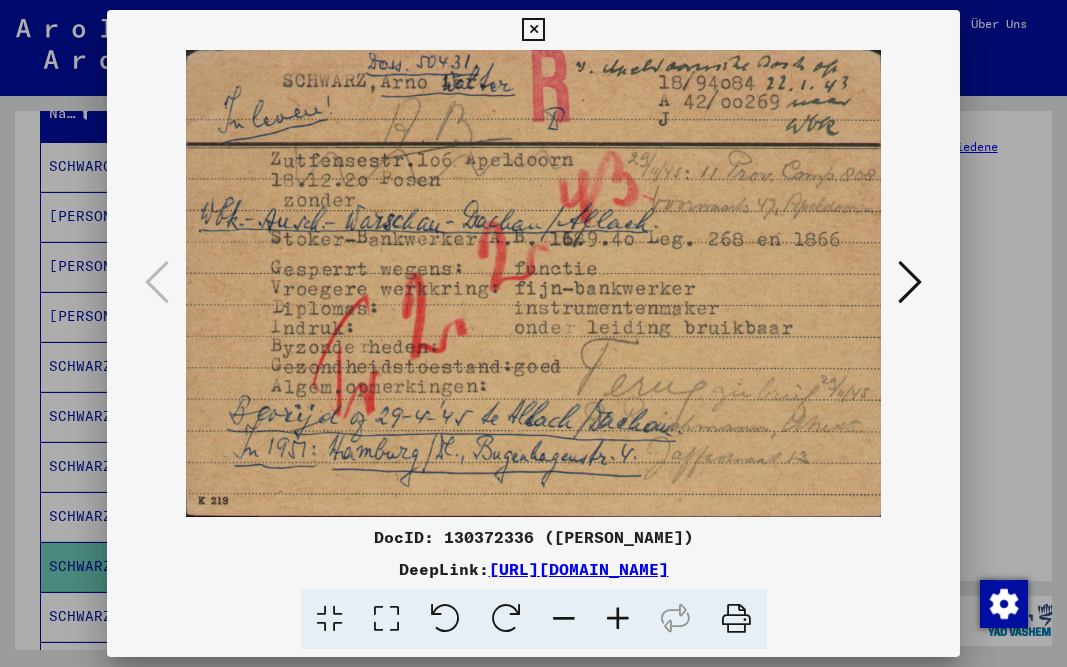 click at bounding box center (910, 282) 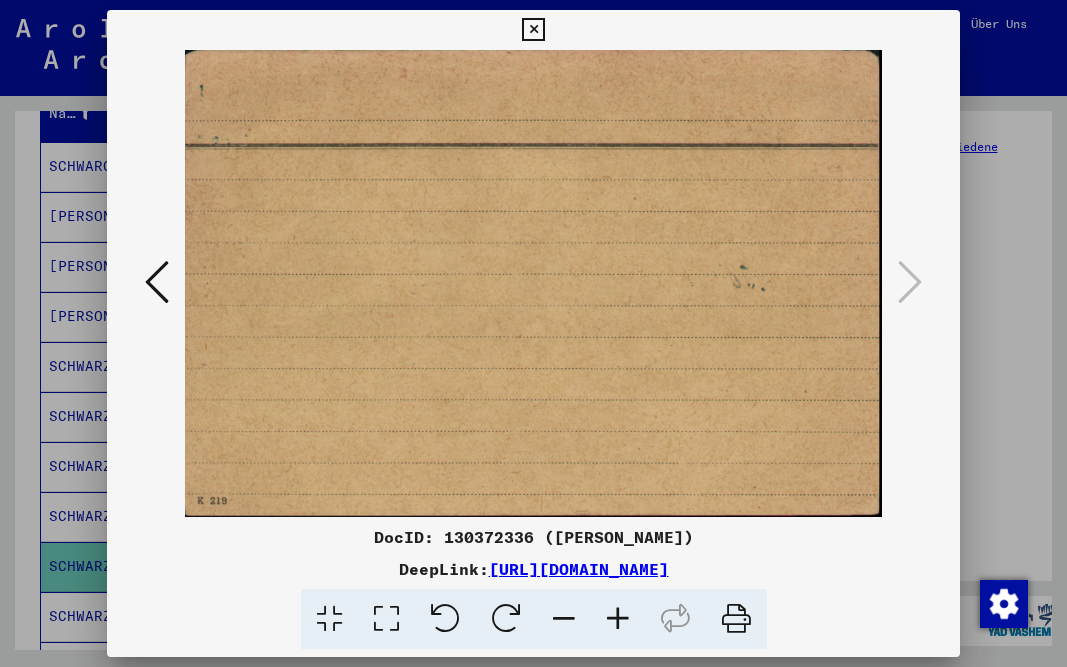 click at bounding box center [533, 30] 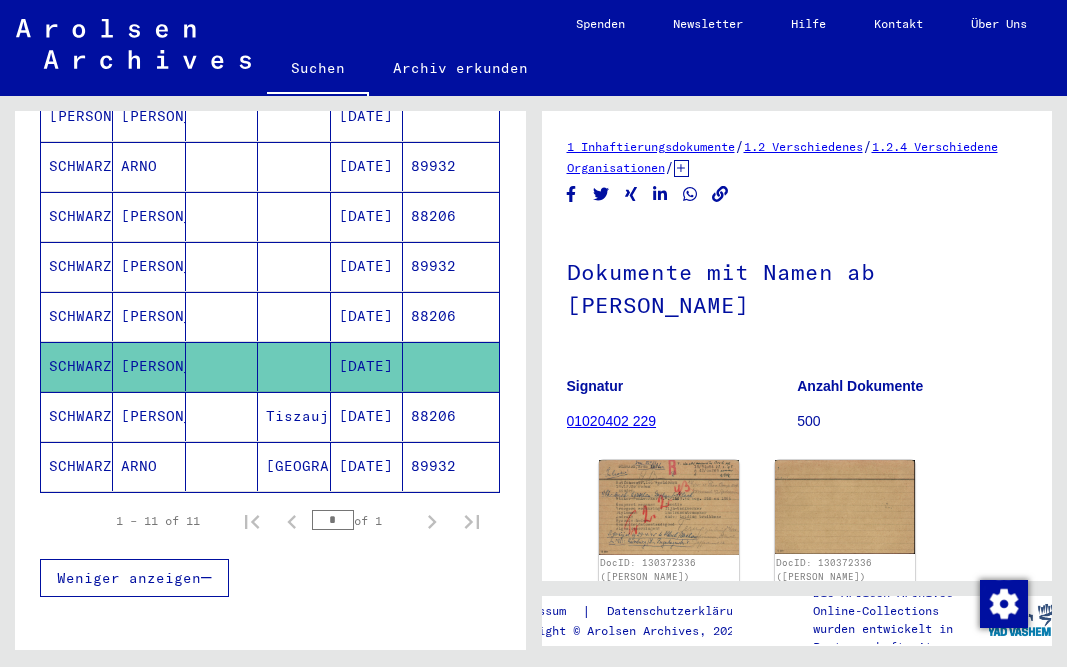 scroll, scrollTop: 504, scrollLeft: 0, axis: vertical 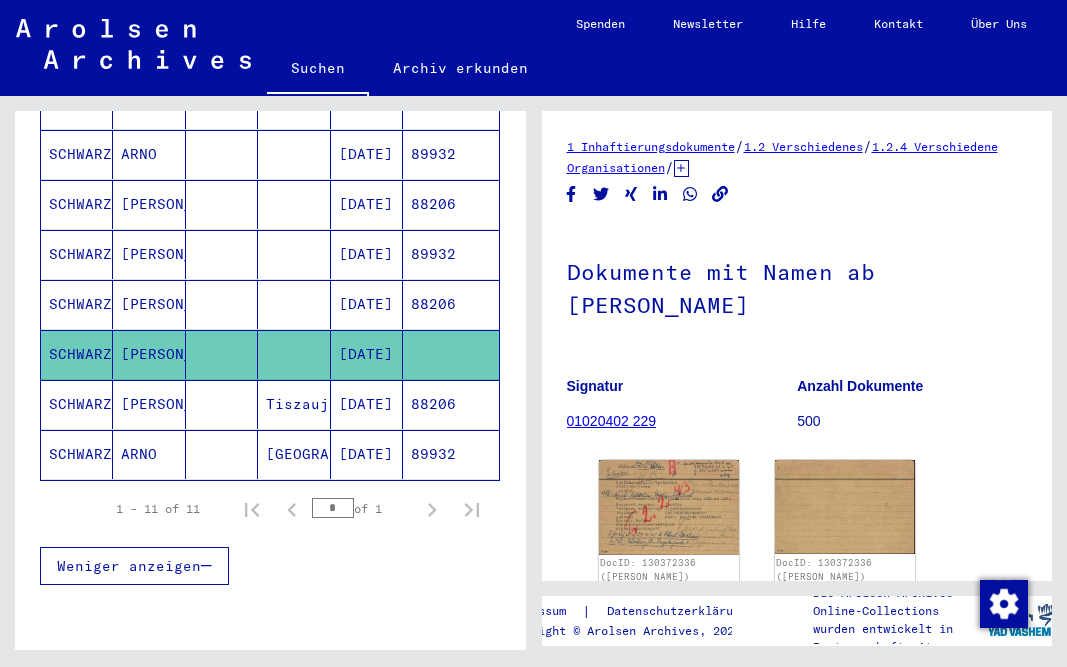 click on "[DATE]" 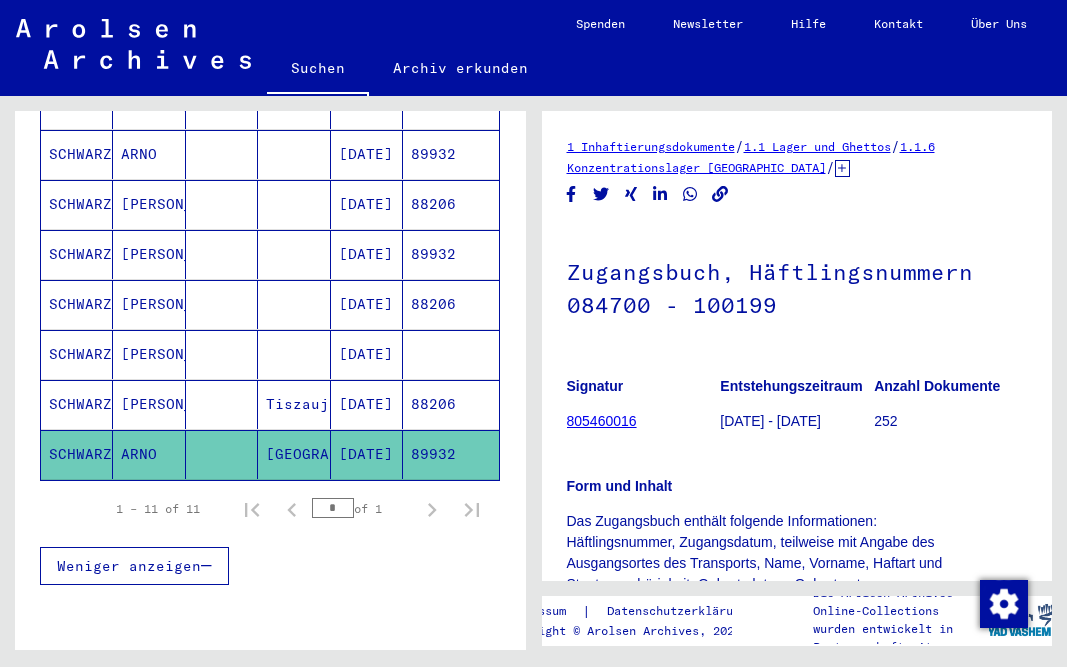 scroll, scrollTop: 0, scrollLeft: 0, axis: both 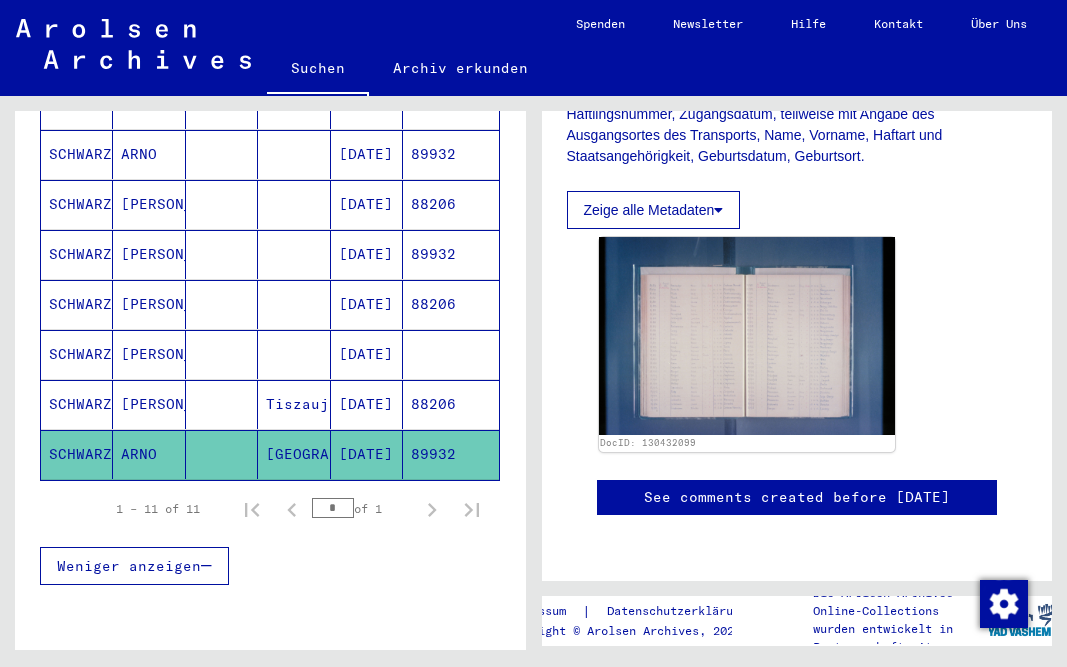 click on "[DATE]" at bounding box center (367, 404) 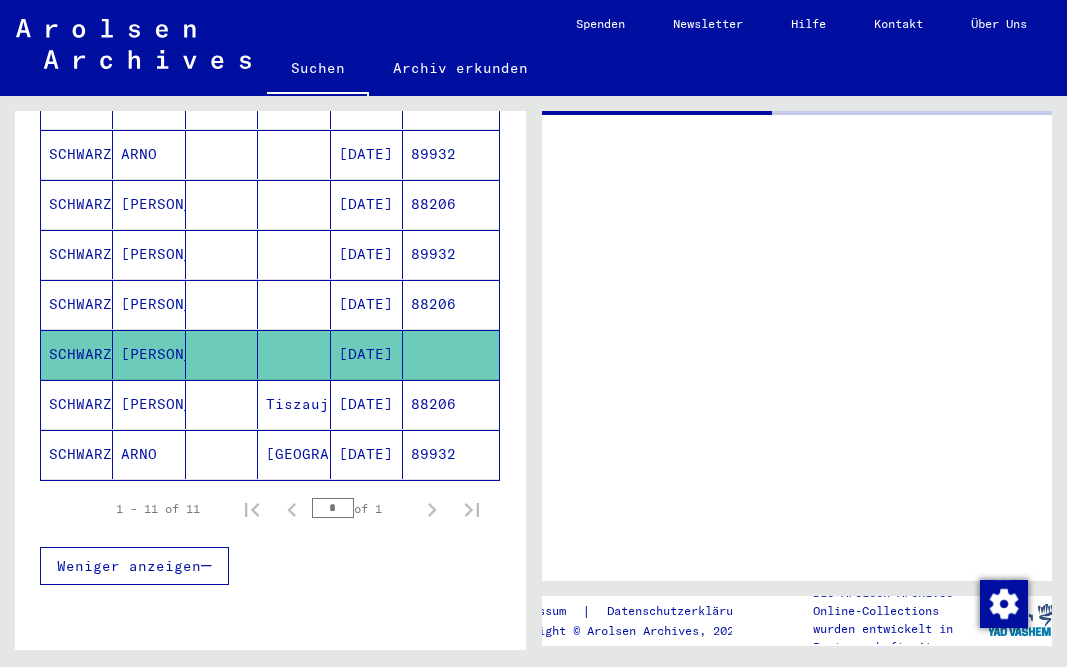 scroll, scrollTop: 0, scrollLeft: 0, axis: both 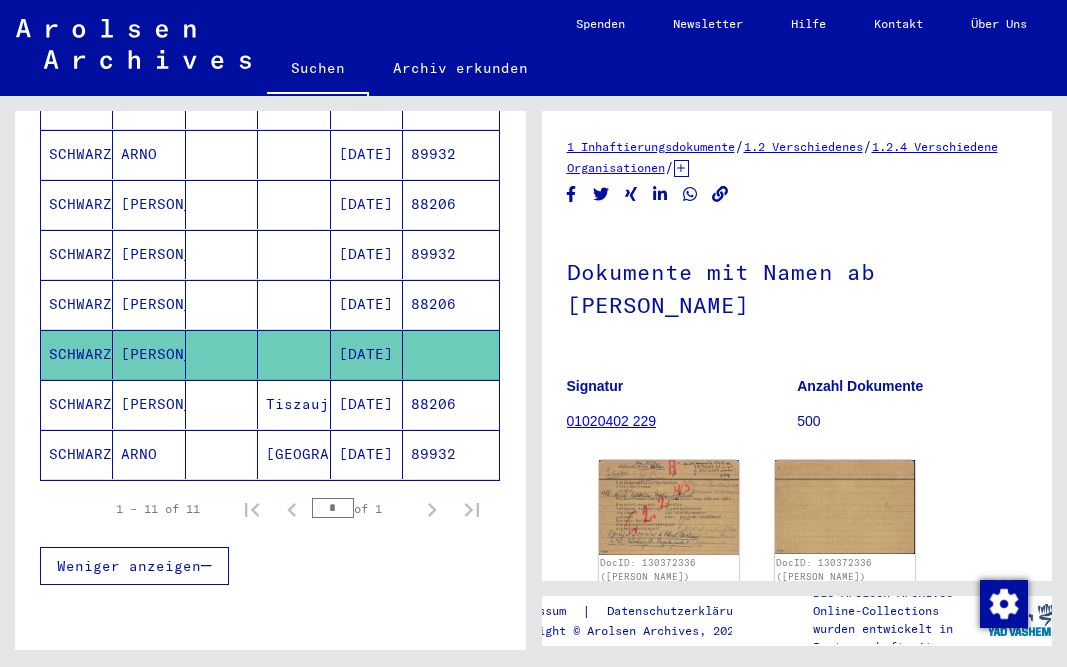 click on "[DATE]" at bounding box center (367, 304) 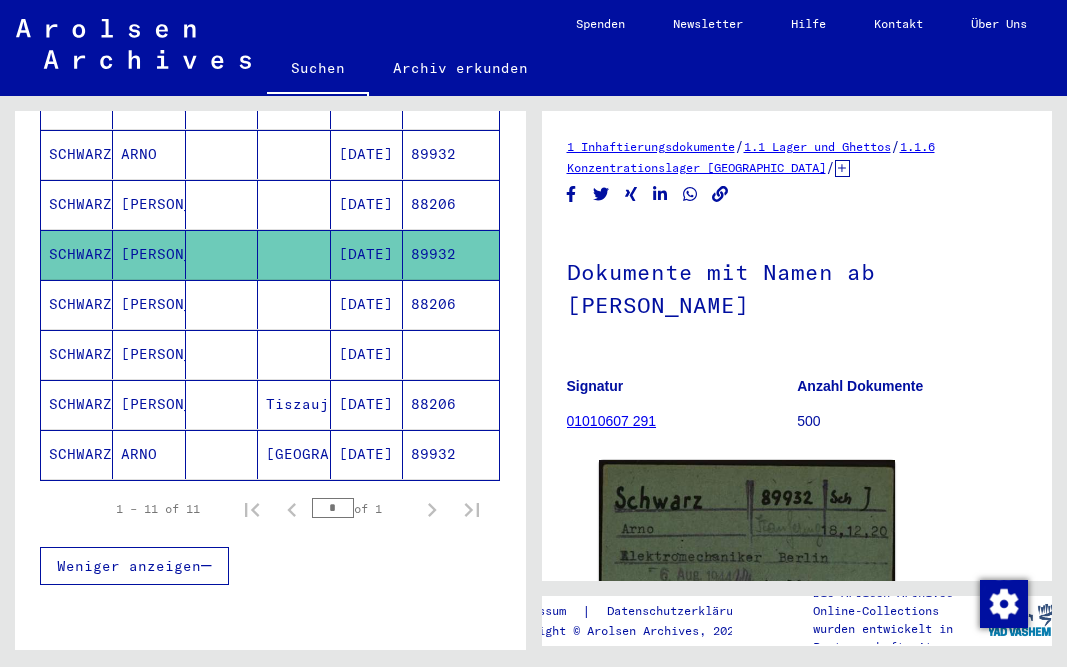 scroll, scrollTop: 0, scrollLeft: 0, axis: both 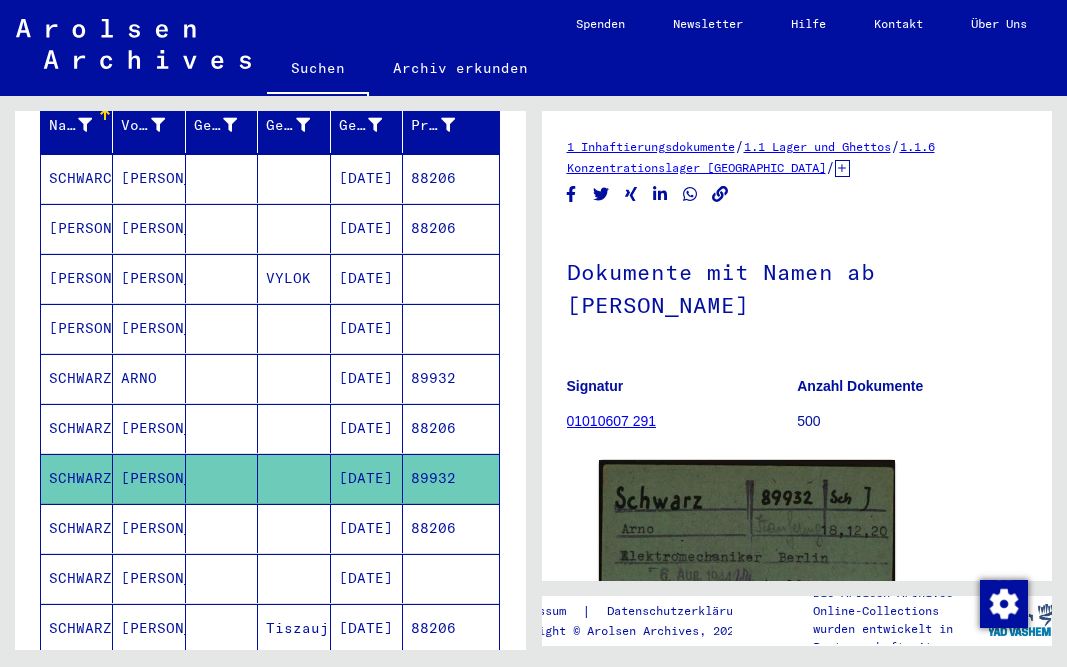 click on "[DATE]" at bounding box center [367, 278] 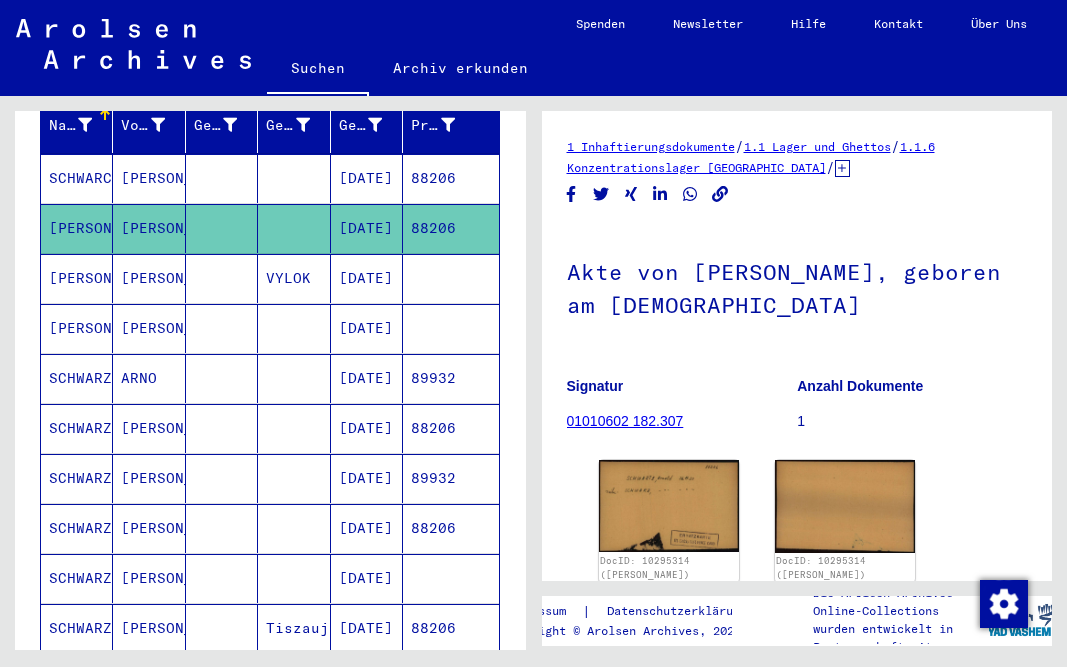 scroll, scrollTop: 0, scrollLeft: 0, axis: both 